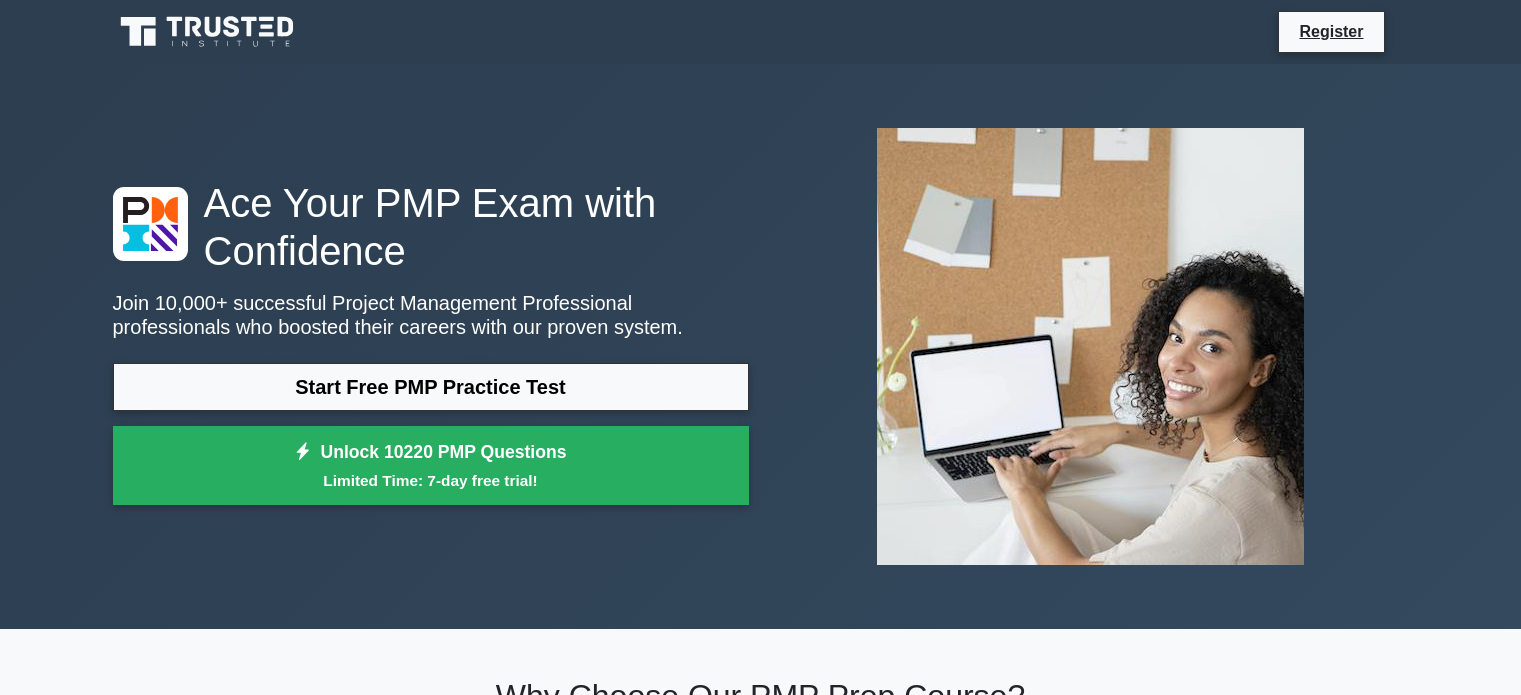 scroll, scrollTop: 0, scrollLeft: 0, axis: both 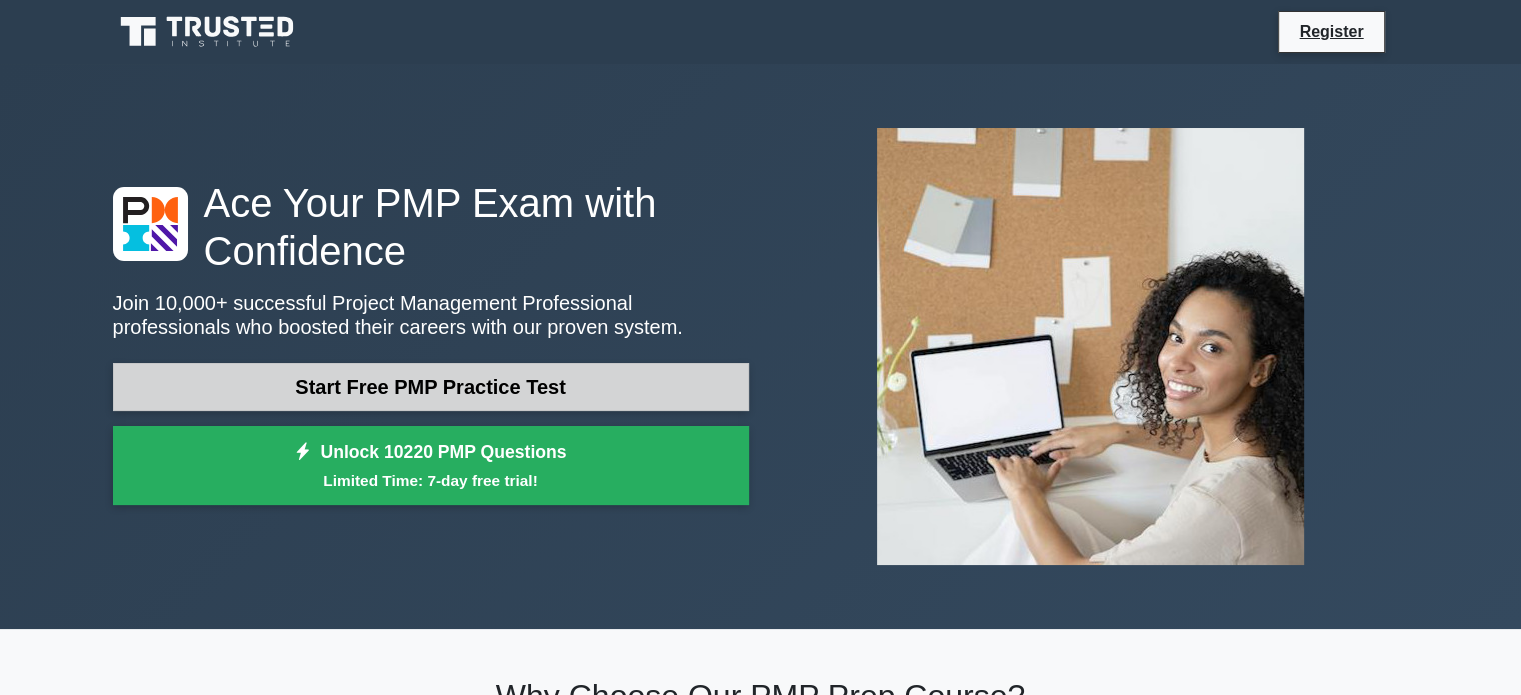 click on "Start Free PMP Practice Test" at bounding box center [431, 387] 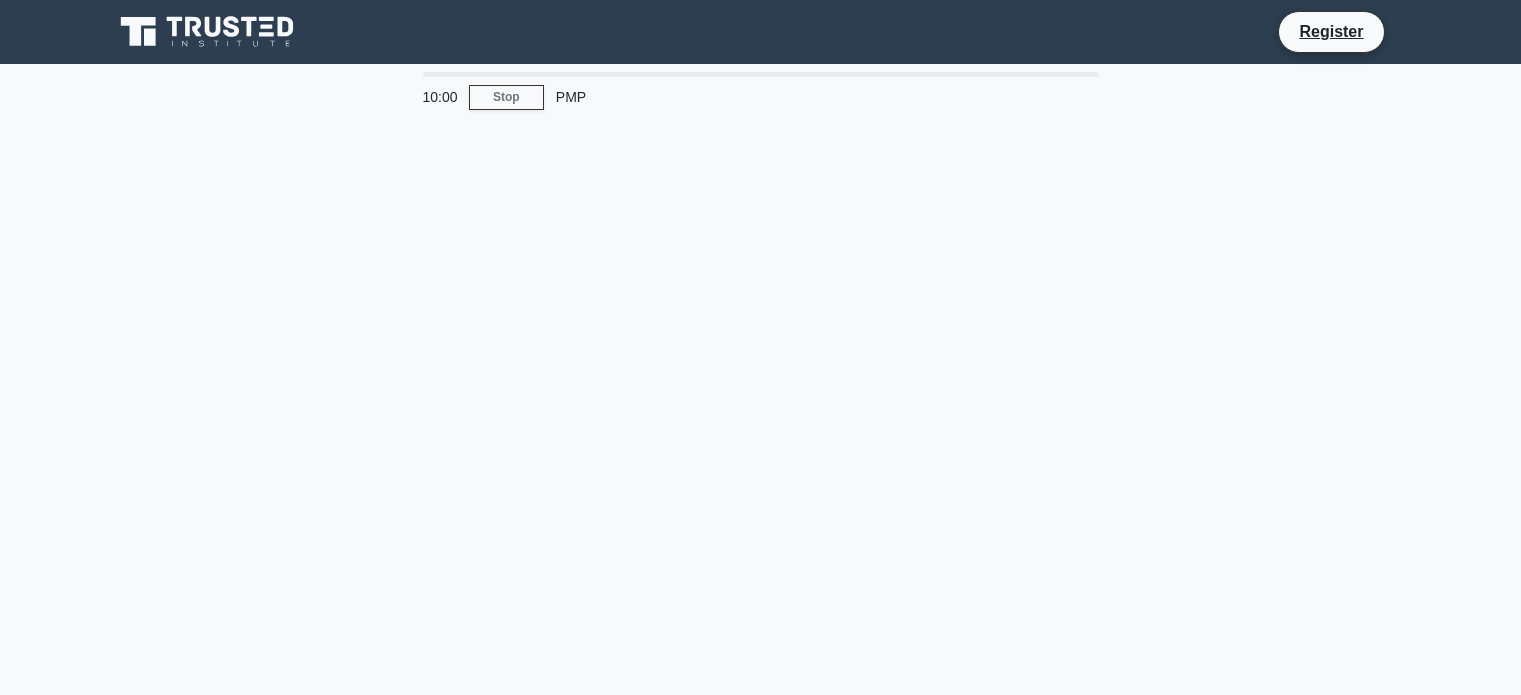 scroll, scrollTop: 0, scrollLeft: 0, axis: both 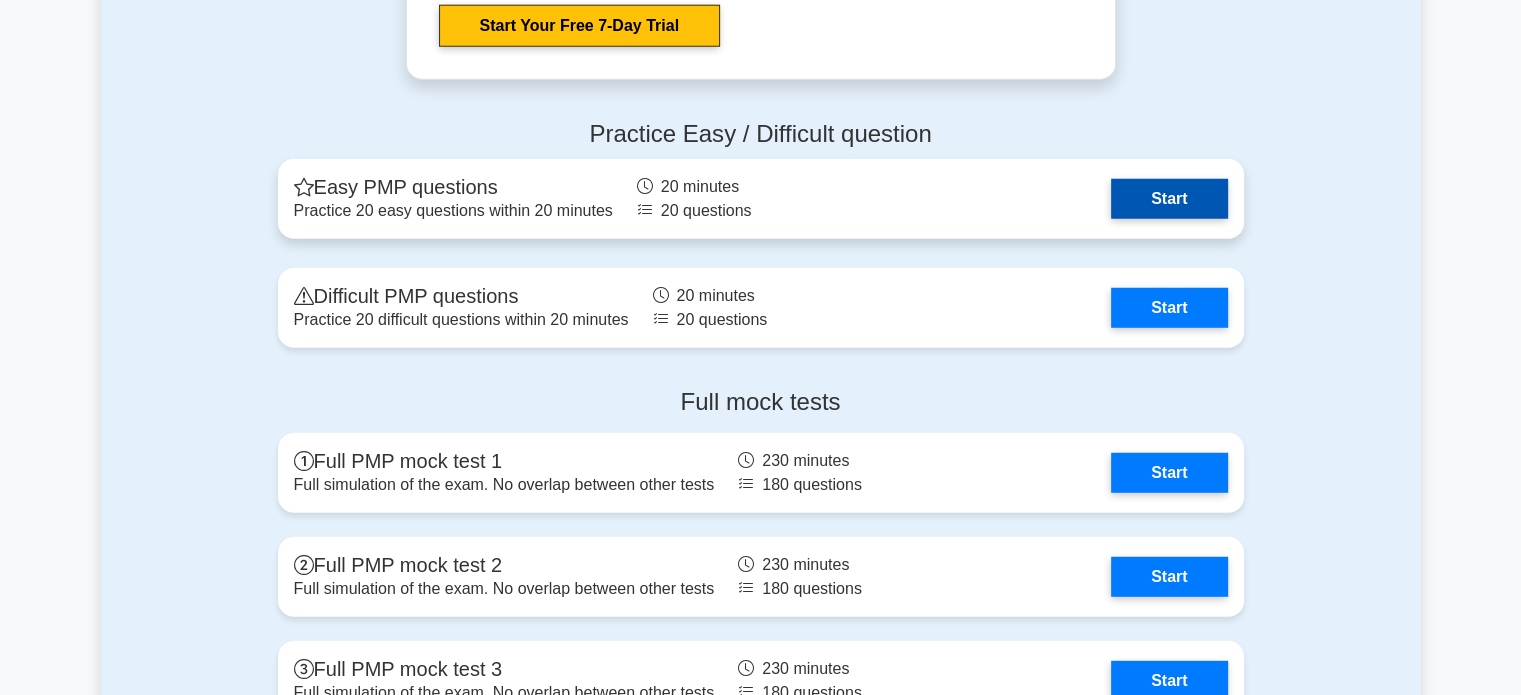 click on "Start" at bounding box center [1169, 199] 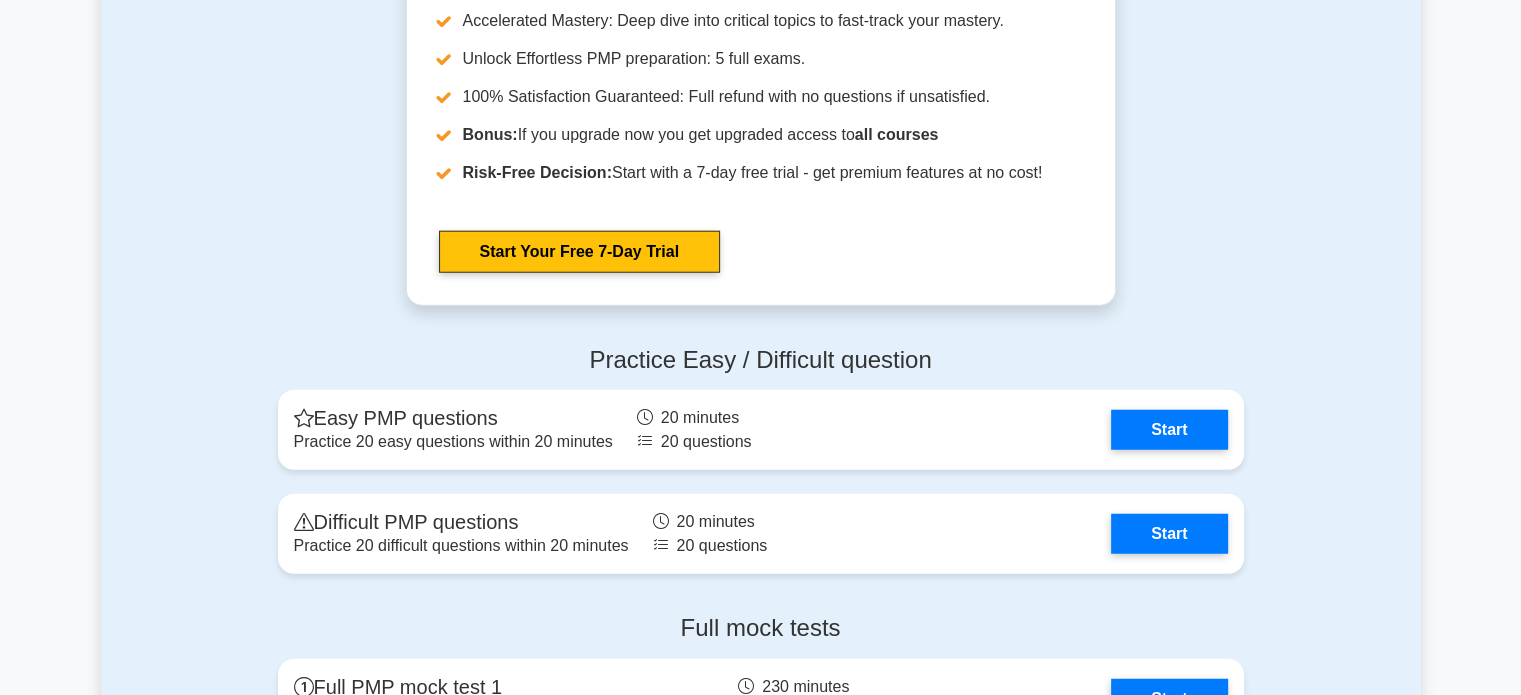 scroll, scrollTop: 5098, scrollLeft: 0, axis: vertical 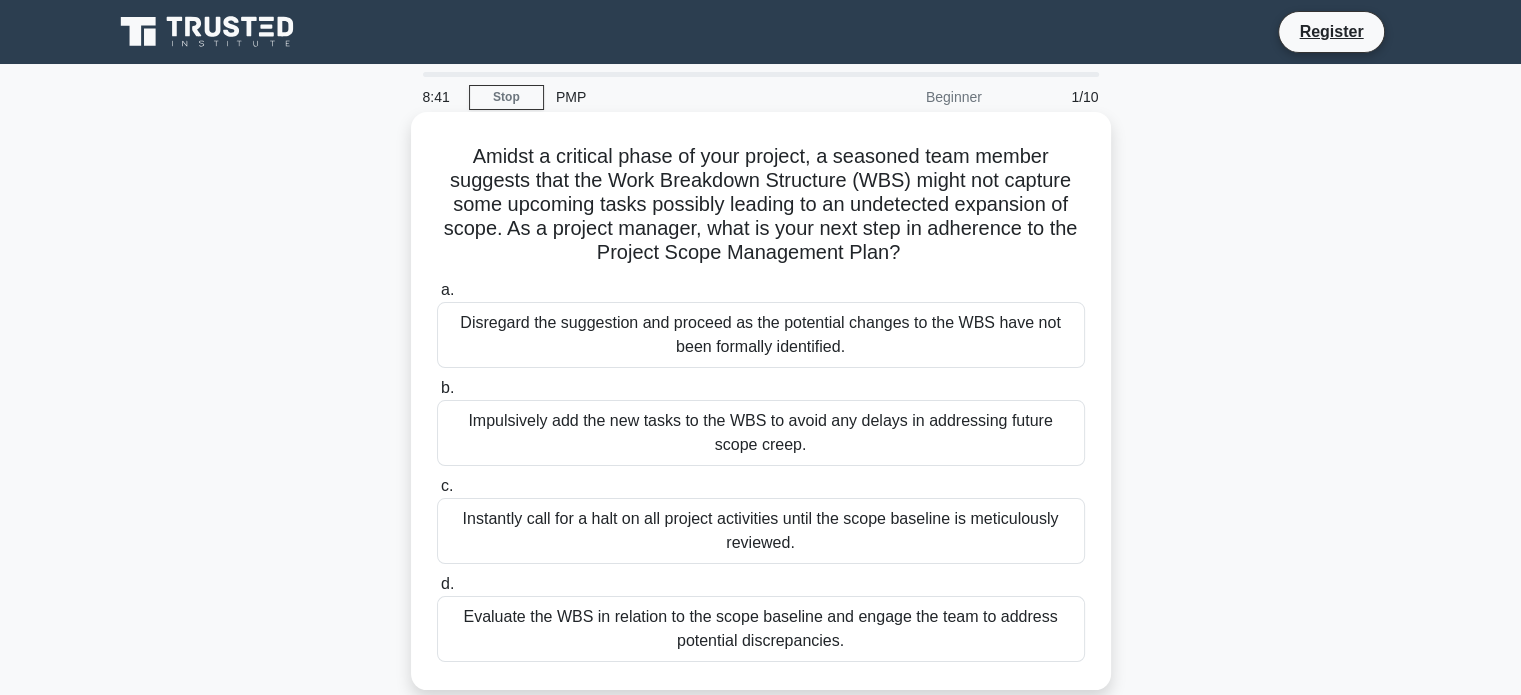 click on "Disregard the suggestion and proceed as the potential changes to the WBS have not been formally identified." at bounding box center (761, 335) 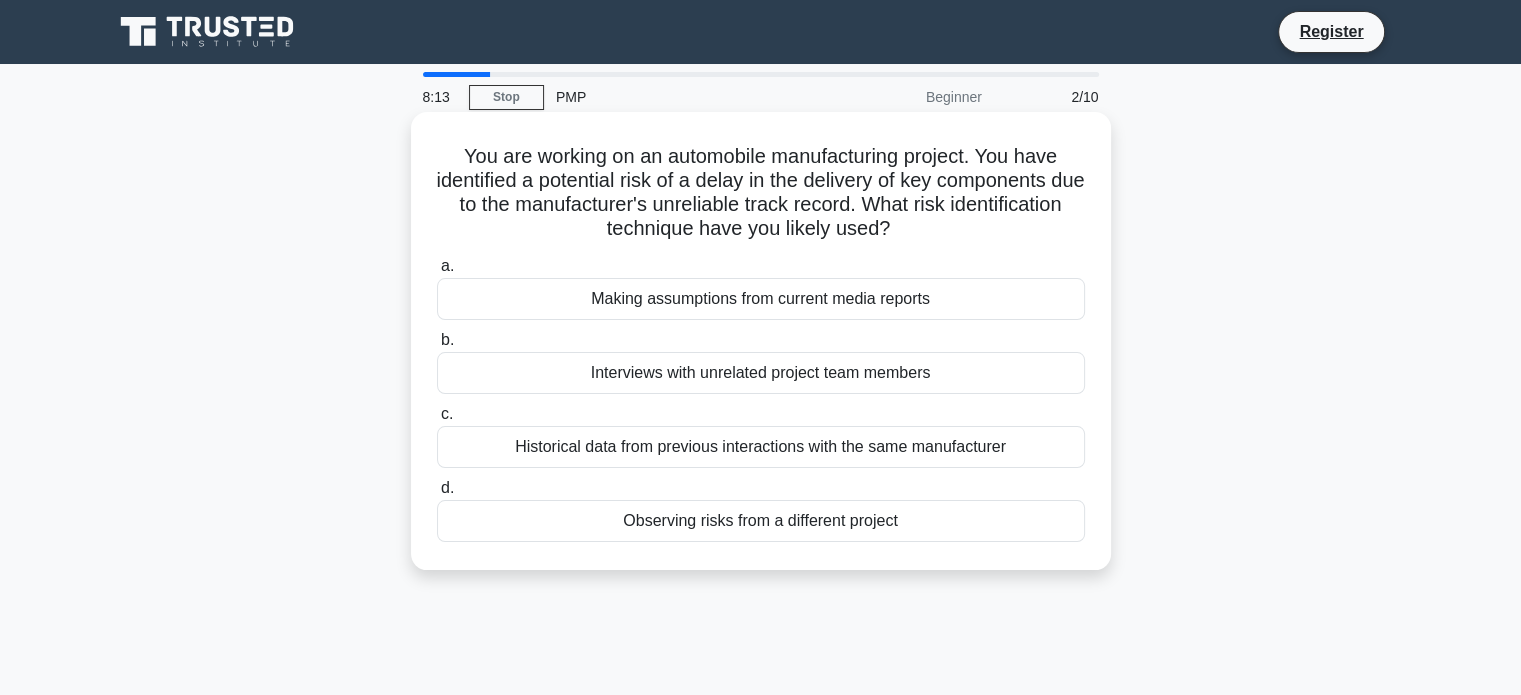 click on "Historical data from previous interactions with the same manufacturer" at bounding box center [761, 447] 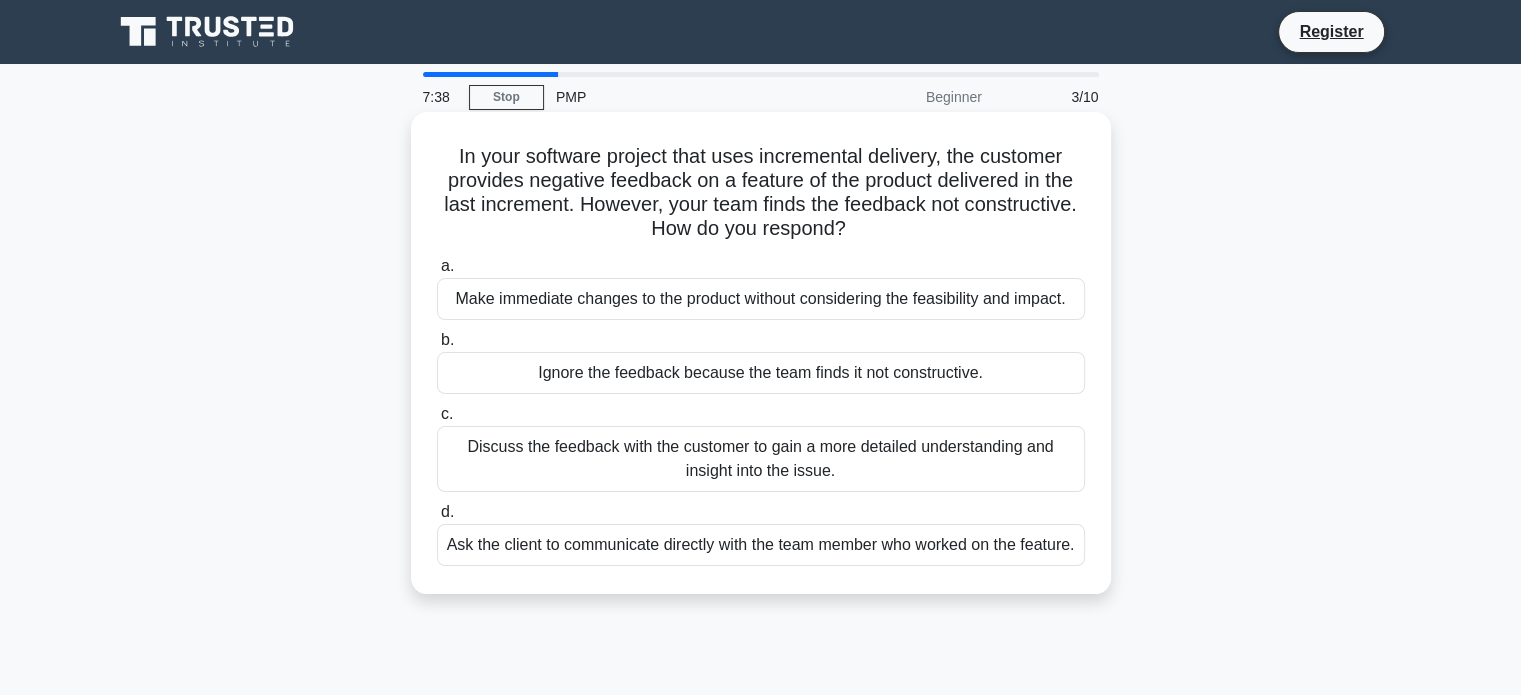 click on "Discuss the feedback with the customer to gain a more detailed understanding and insight into the issue." at bounding box center (761, 459) 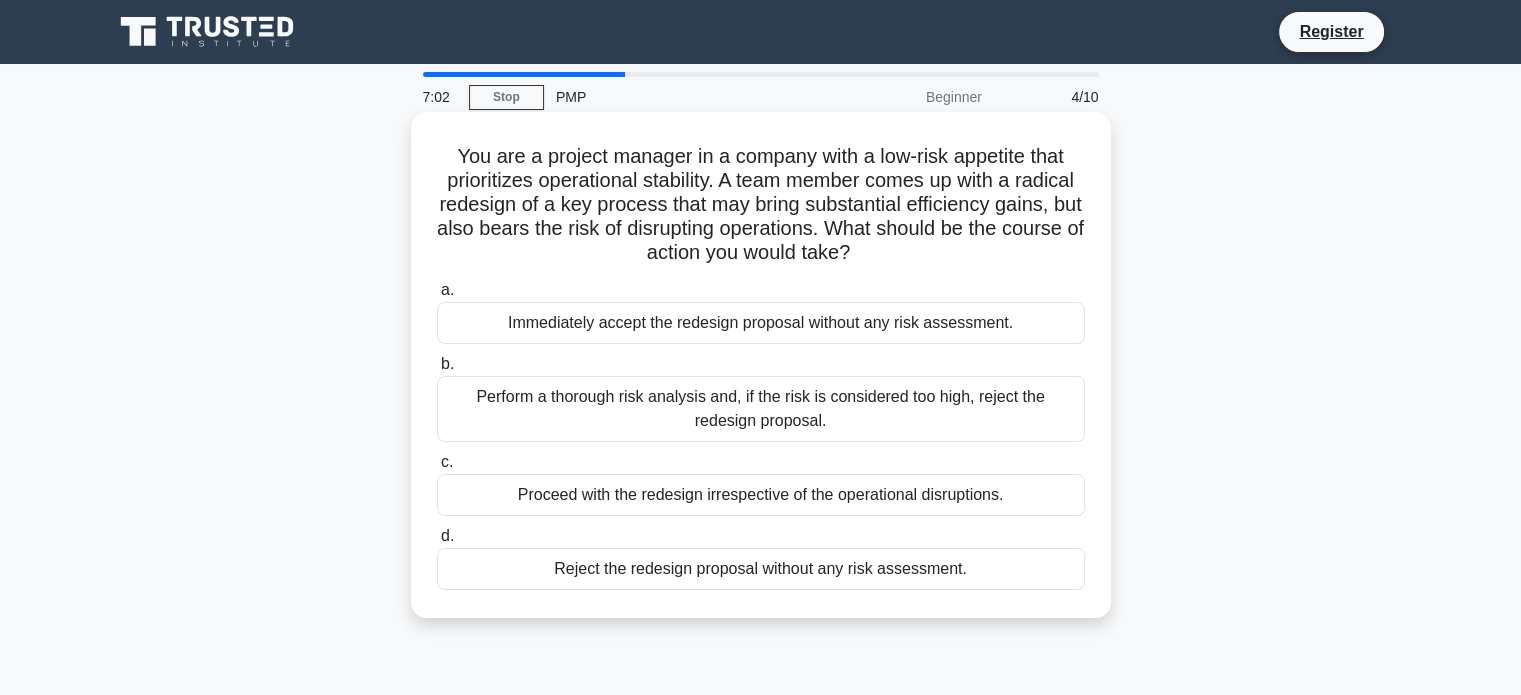 click on "Perform a thorough risk analysis and, if the risk is considered too high, reject the redesign proposal." at bounding box center (761, 409) 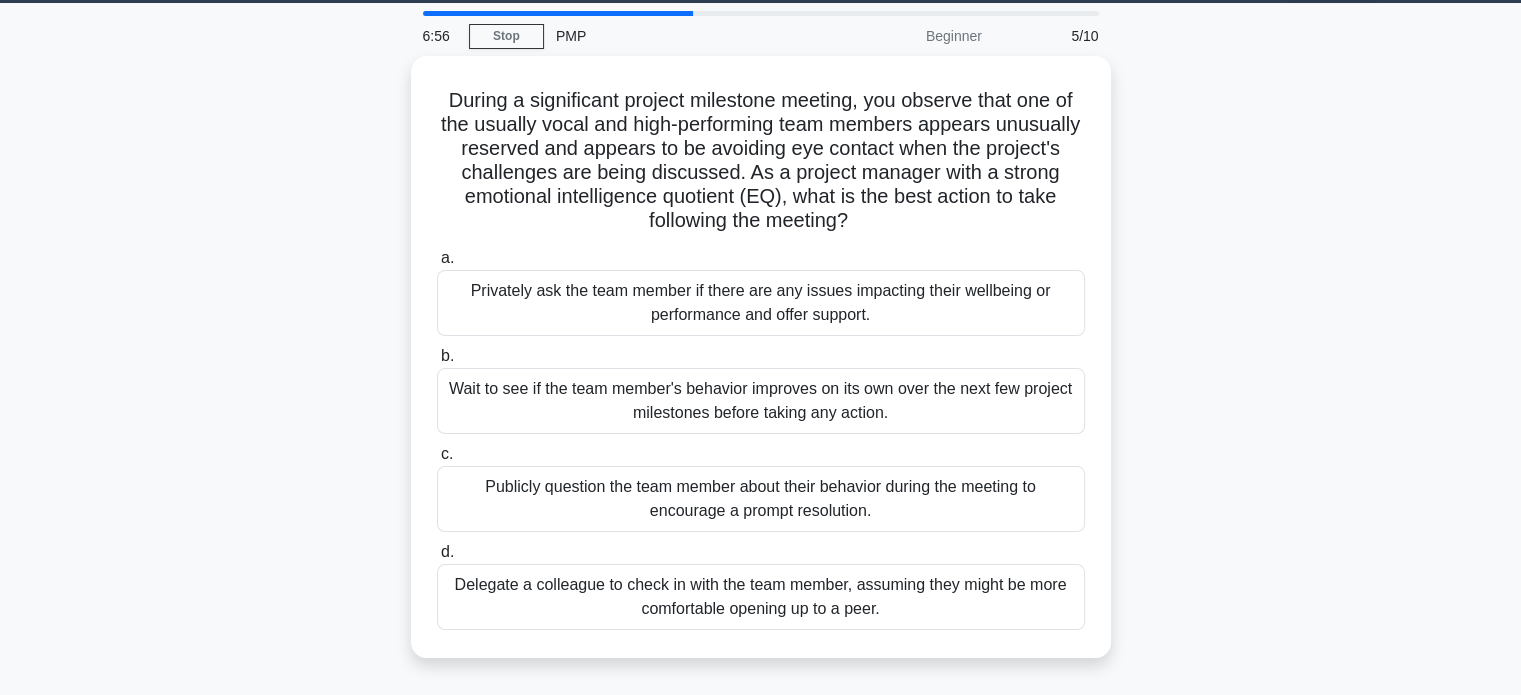 scroll, scrollTop: 65, scrollLeft: 0, axis: vertical 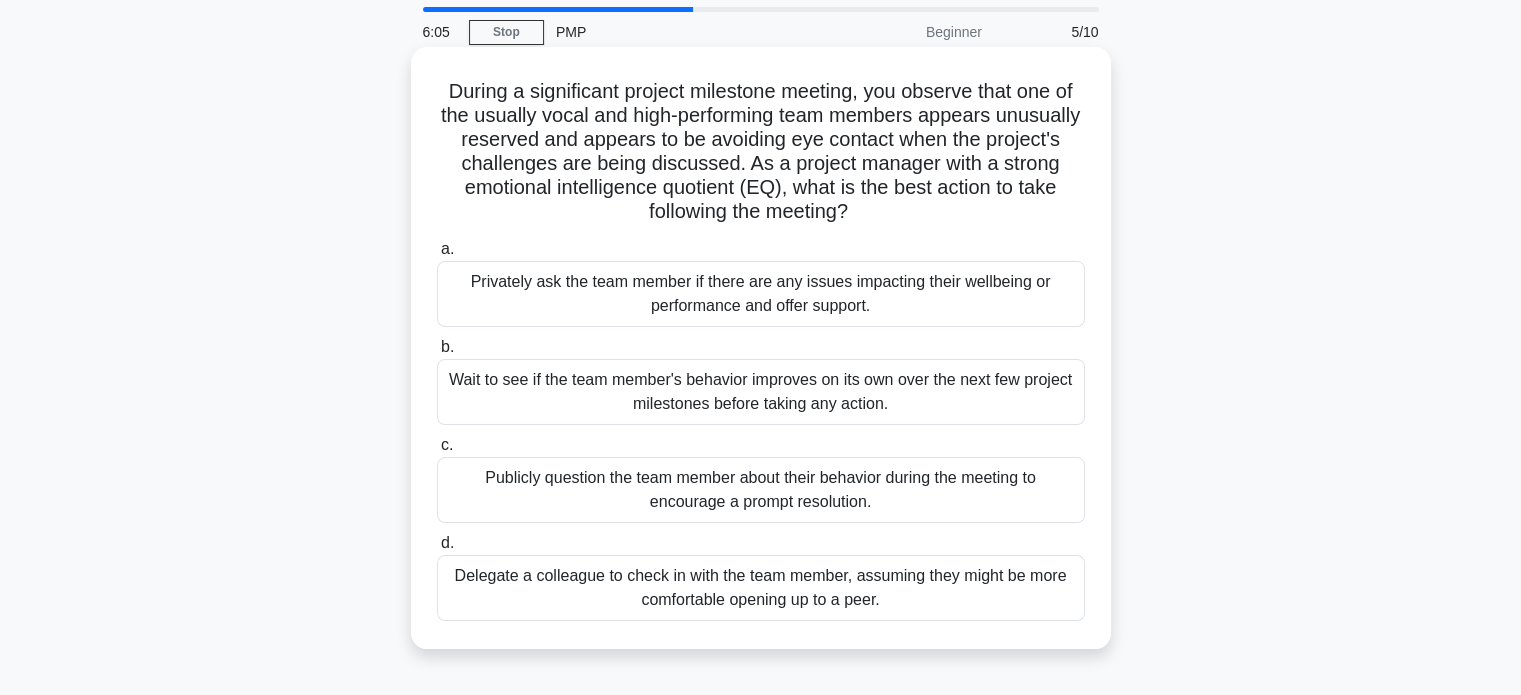 click on "Privately ask the team member if there are any issues impacting their wellbeing or performance and offer support." at bounding box center [761, 294] 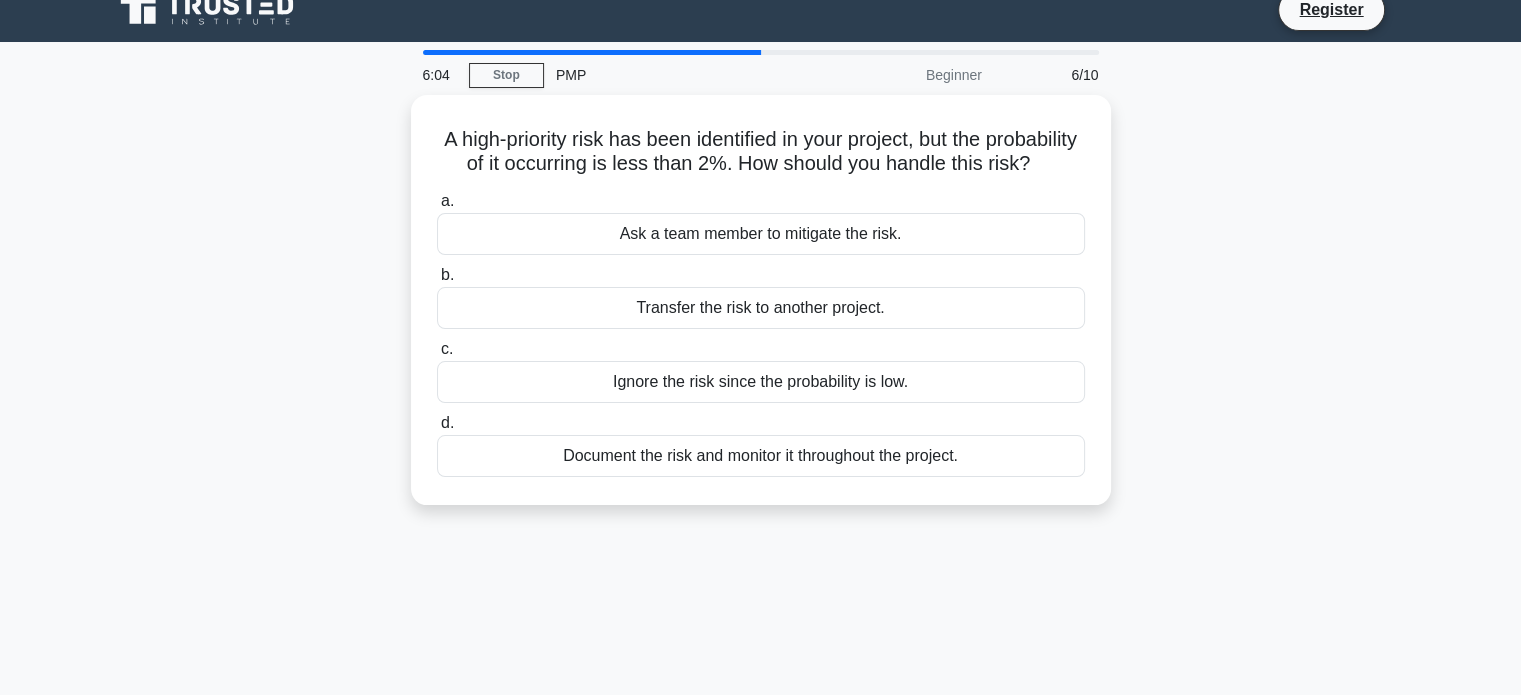 scroll, scrollTop: 0, scrollLeft: 0, axis: both 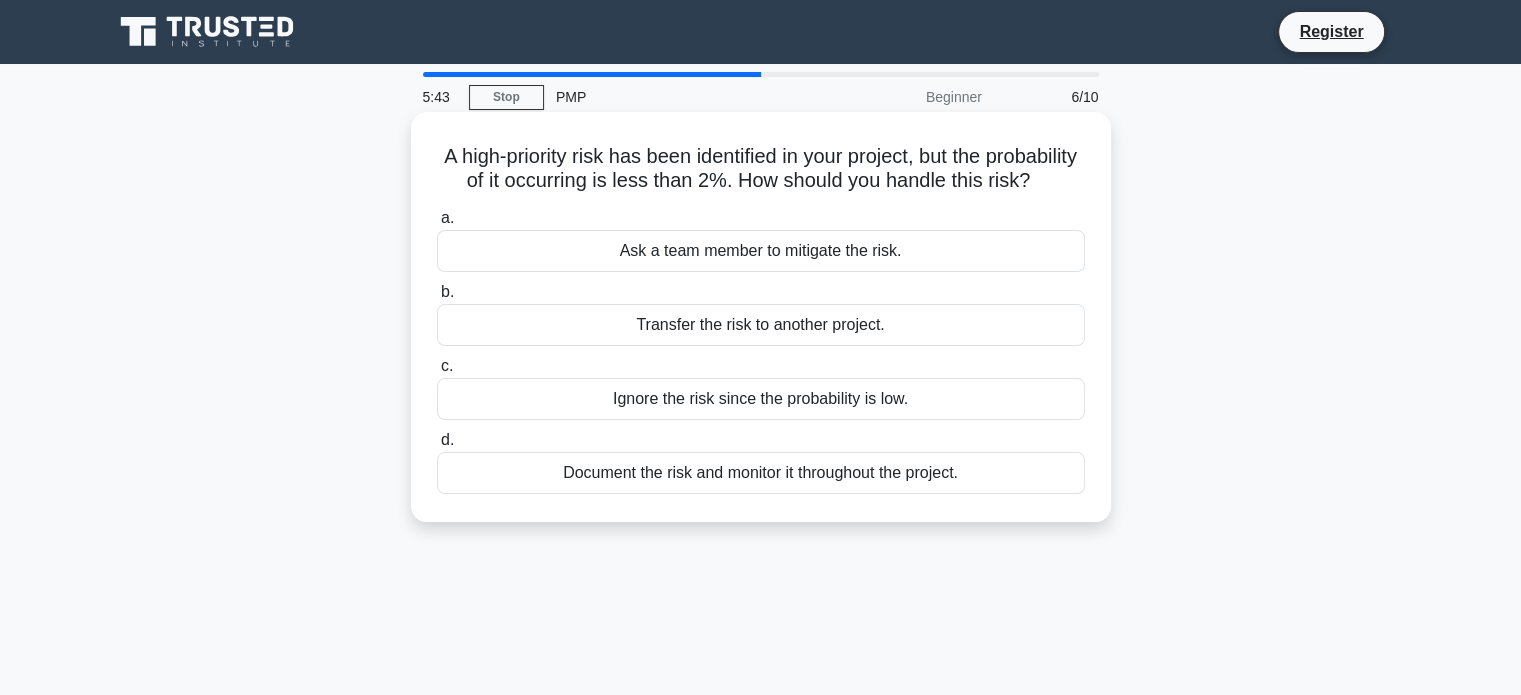 click on "Document the risk and monitor it throughout the project." at bounding box center (761, 473) 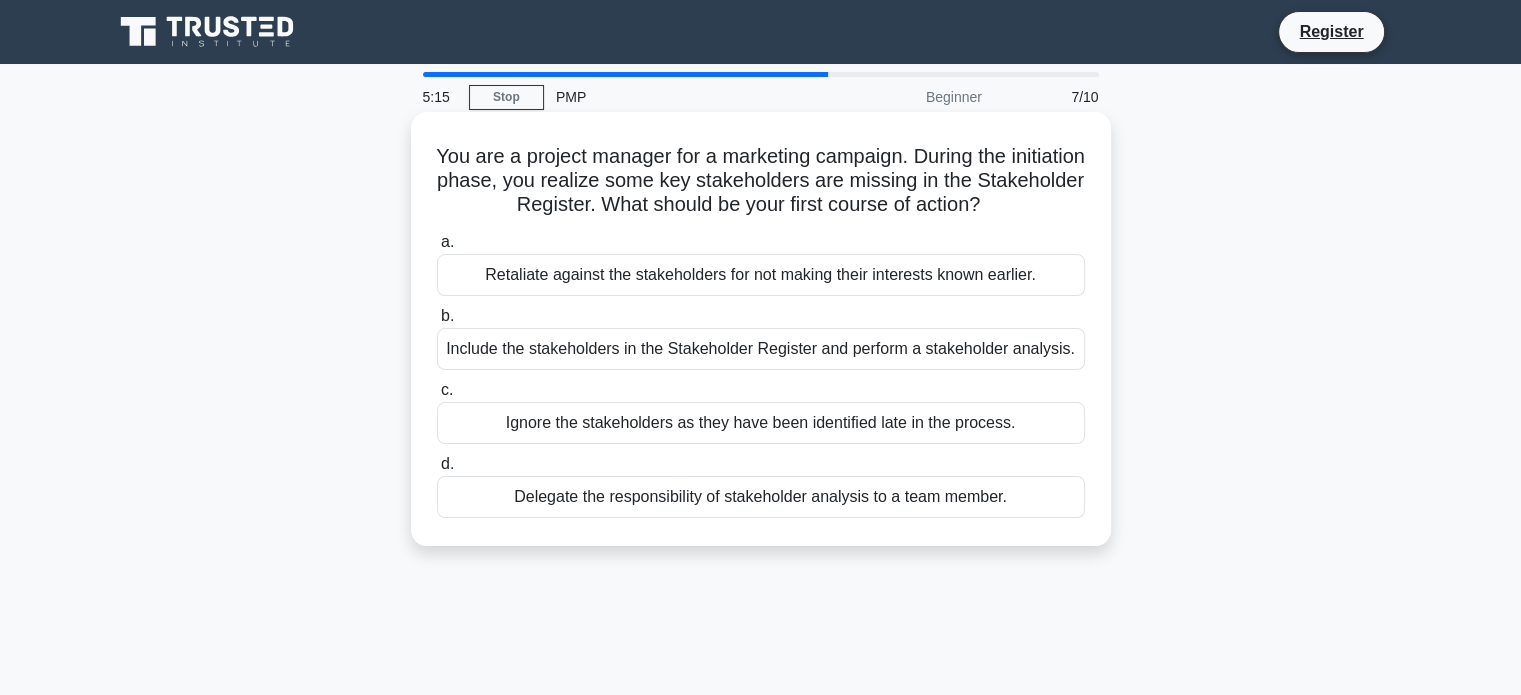 click on "Include the stakeholders in the Stakeholder Register and perform a stakeholder analysis." at bounding box center (761, 349) 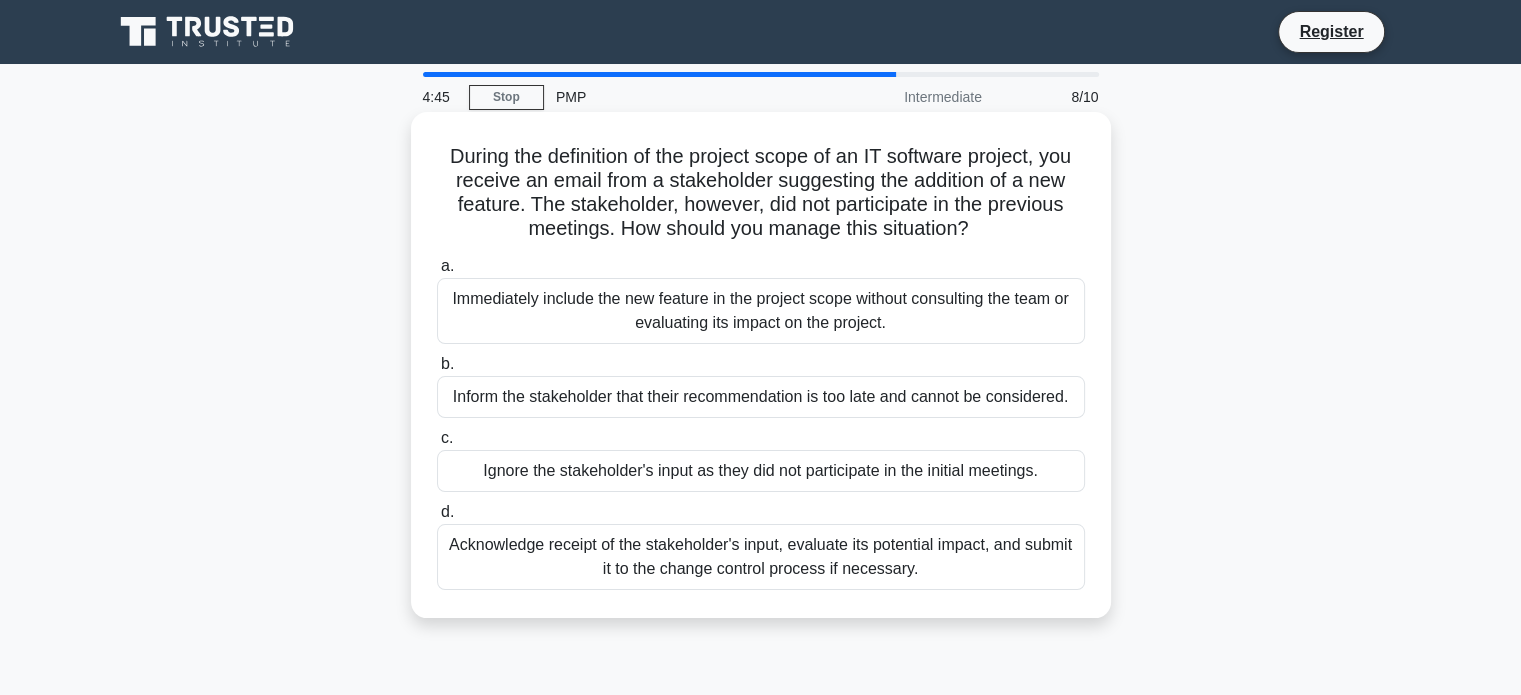 click on "Acknowledge receipt of the stakeholder's input, evaluate its potential impact, and submit it to the change control process if necessary." at bounding box center (761, 557) 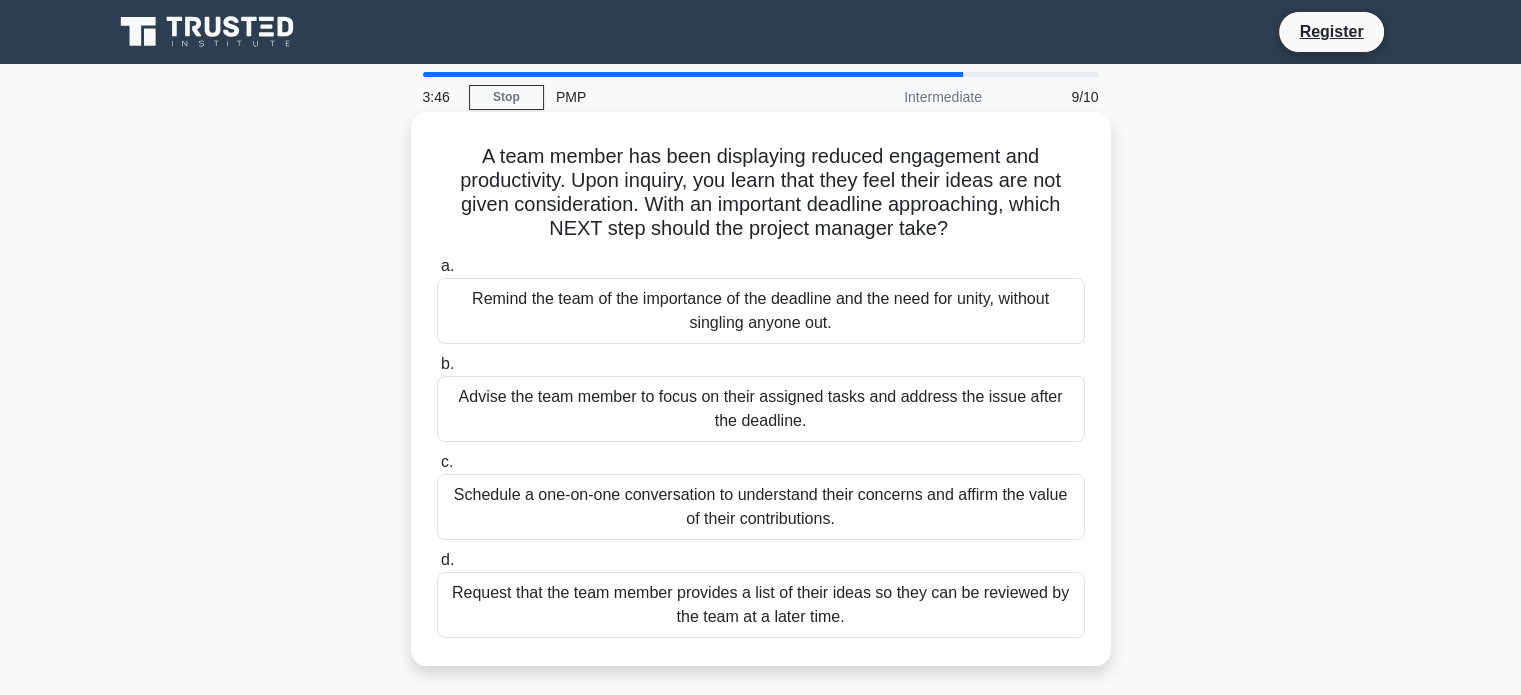 click on "Schedule a one-on-one conversation to understand their concerns and affirm the value of their contributions." at bounding box center [761, 507] 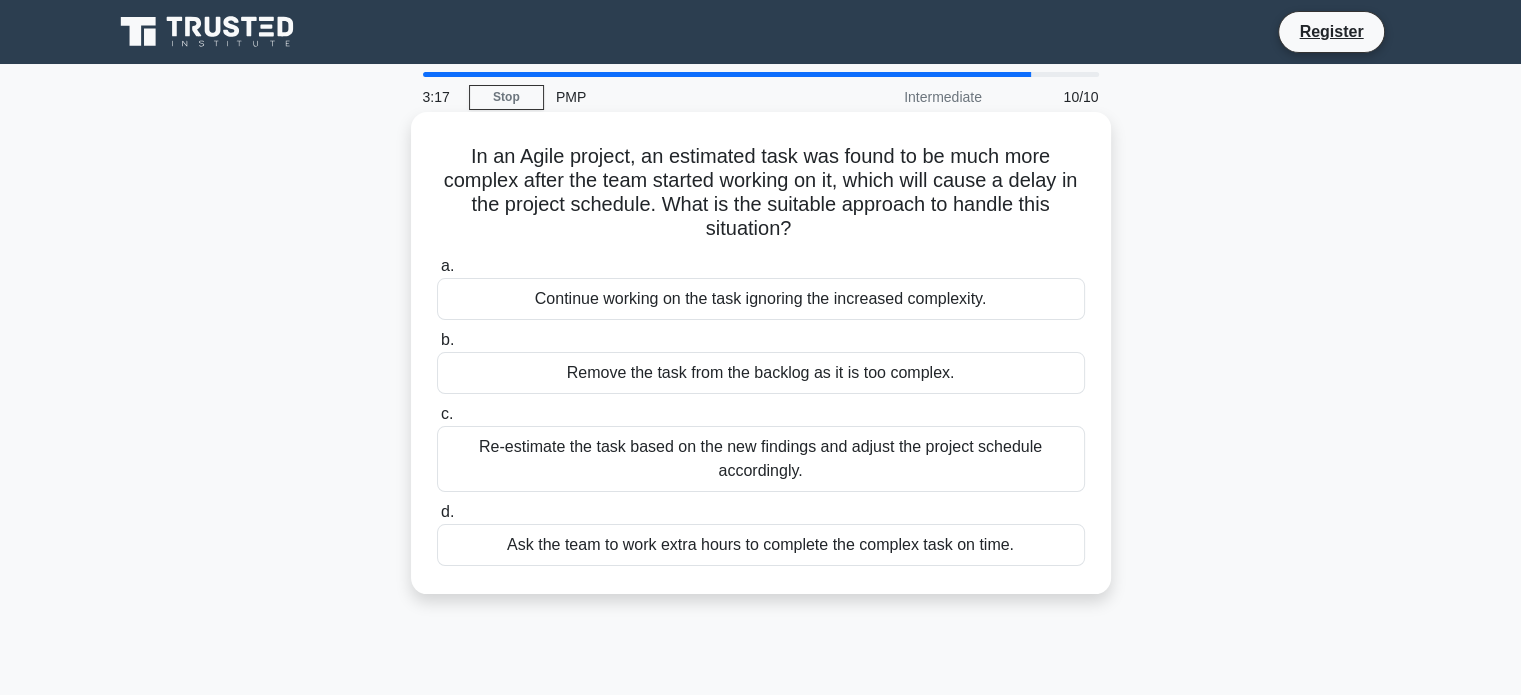 click on "Re-estimate the task based on the new findings and adjust the project schedule accordingly." at bounding box center (761, 459) 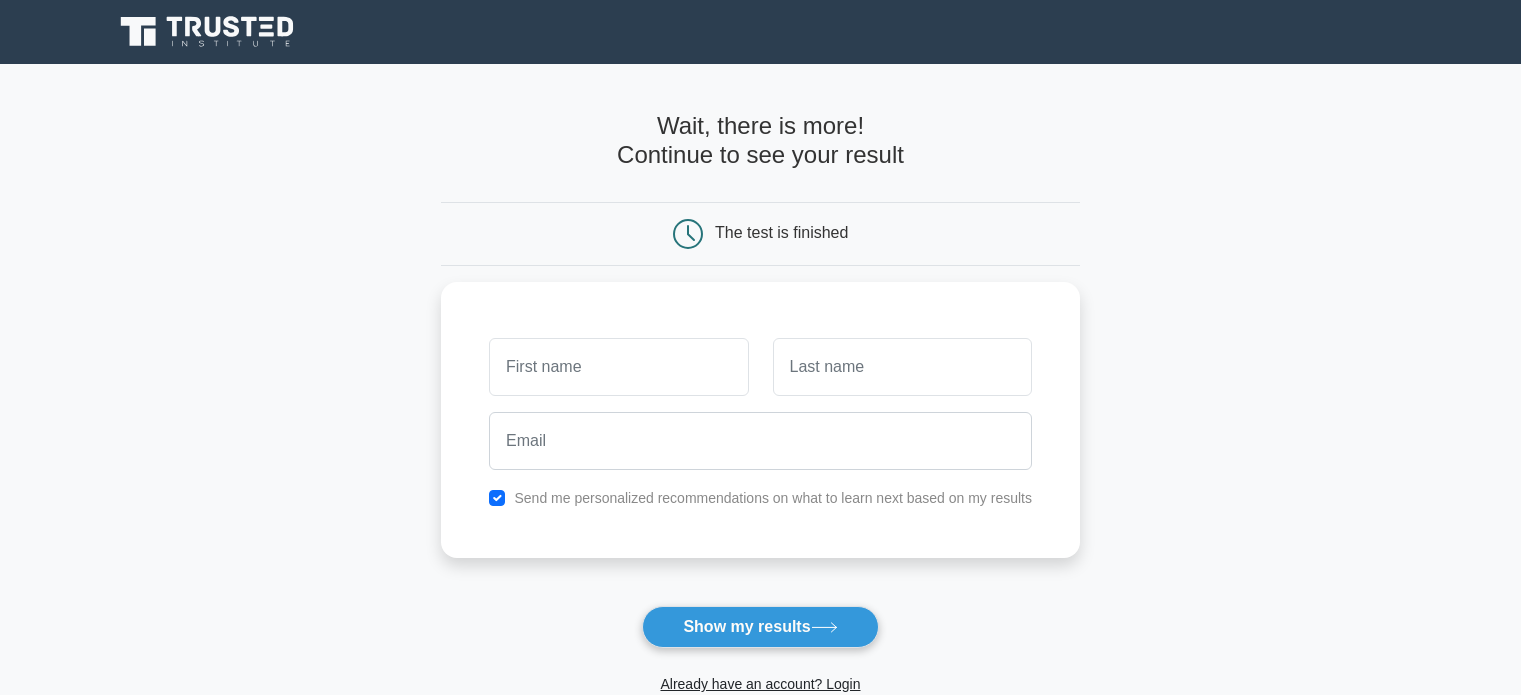 scroll, scrollTop: 0, scrollLeft: 0, axis: both 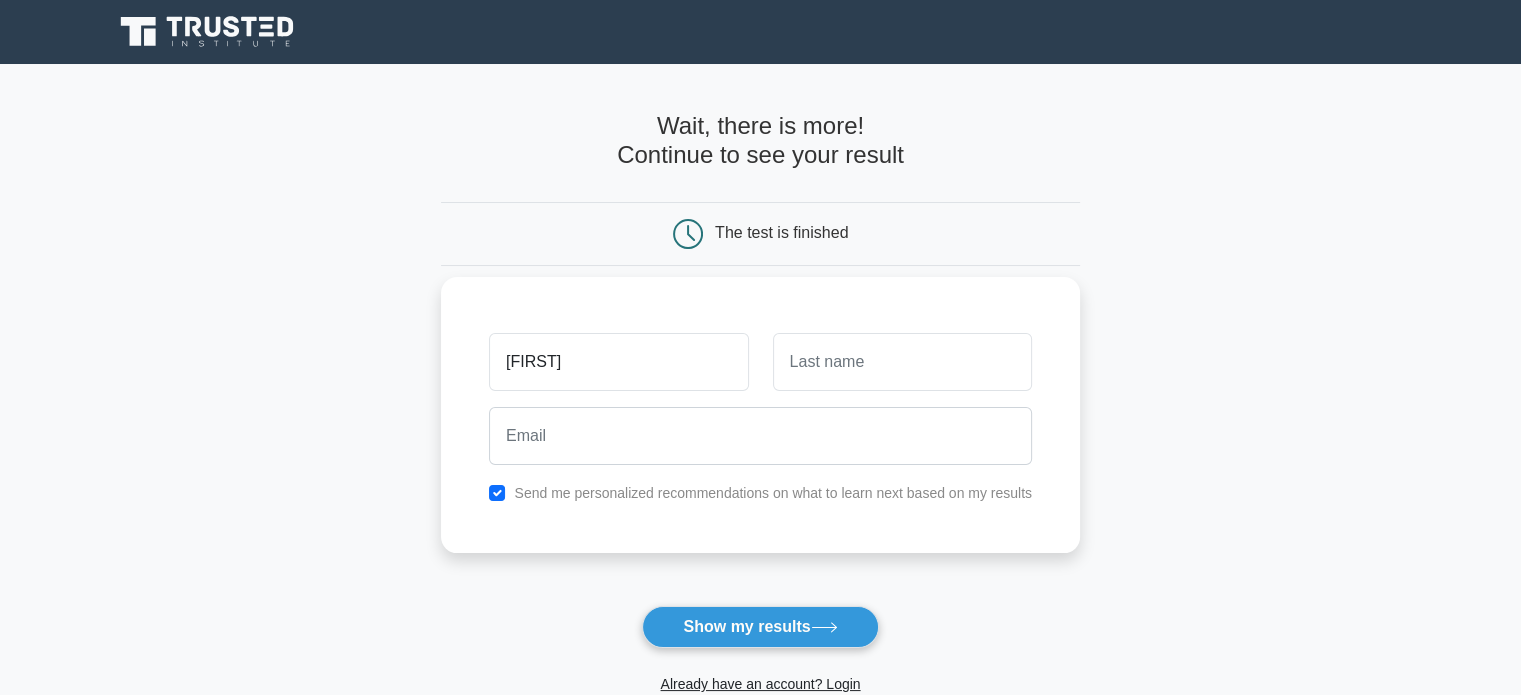 type on "[FIRST]" 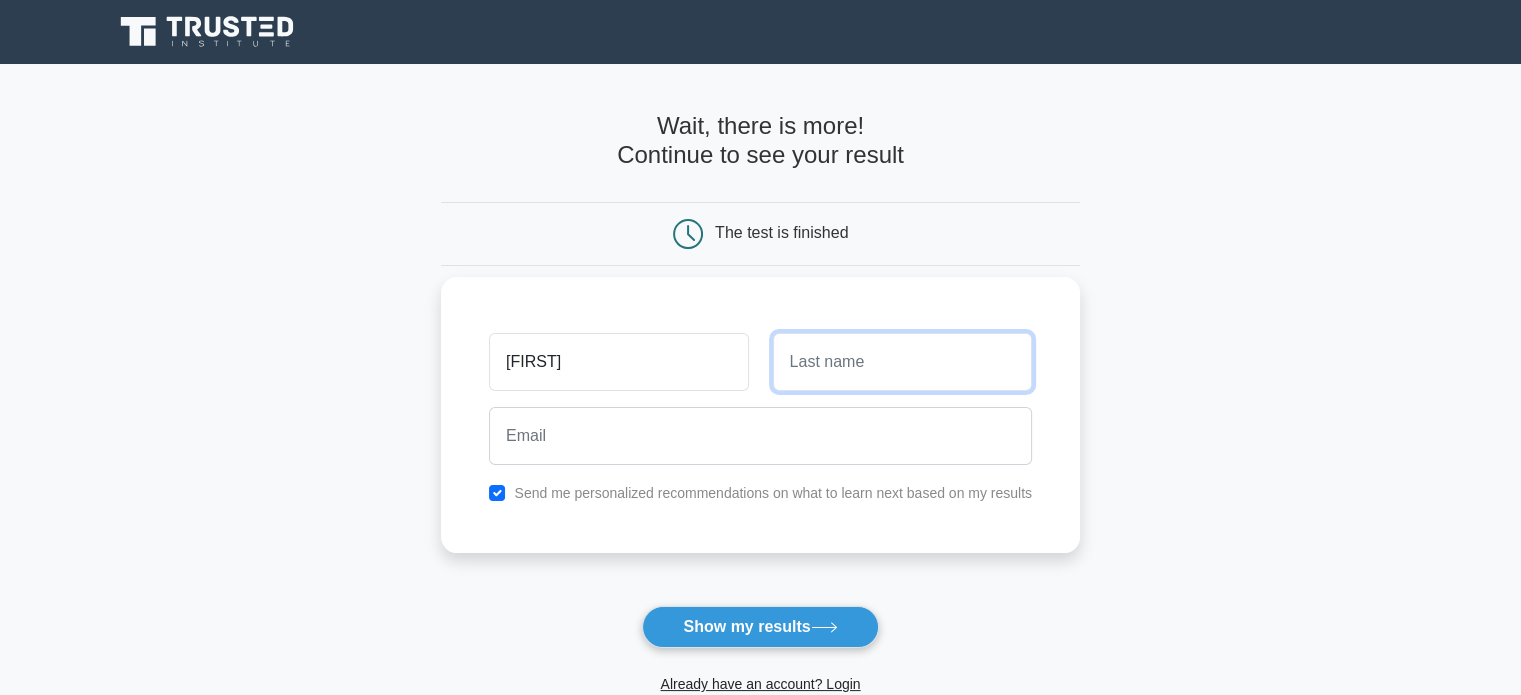 click at bounding box center (902, 362) 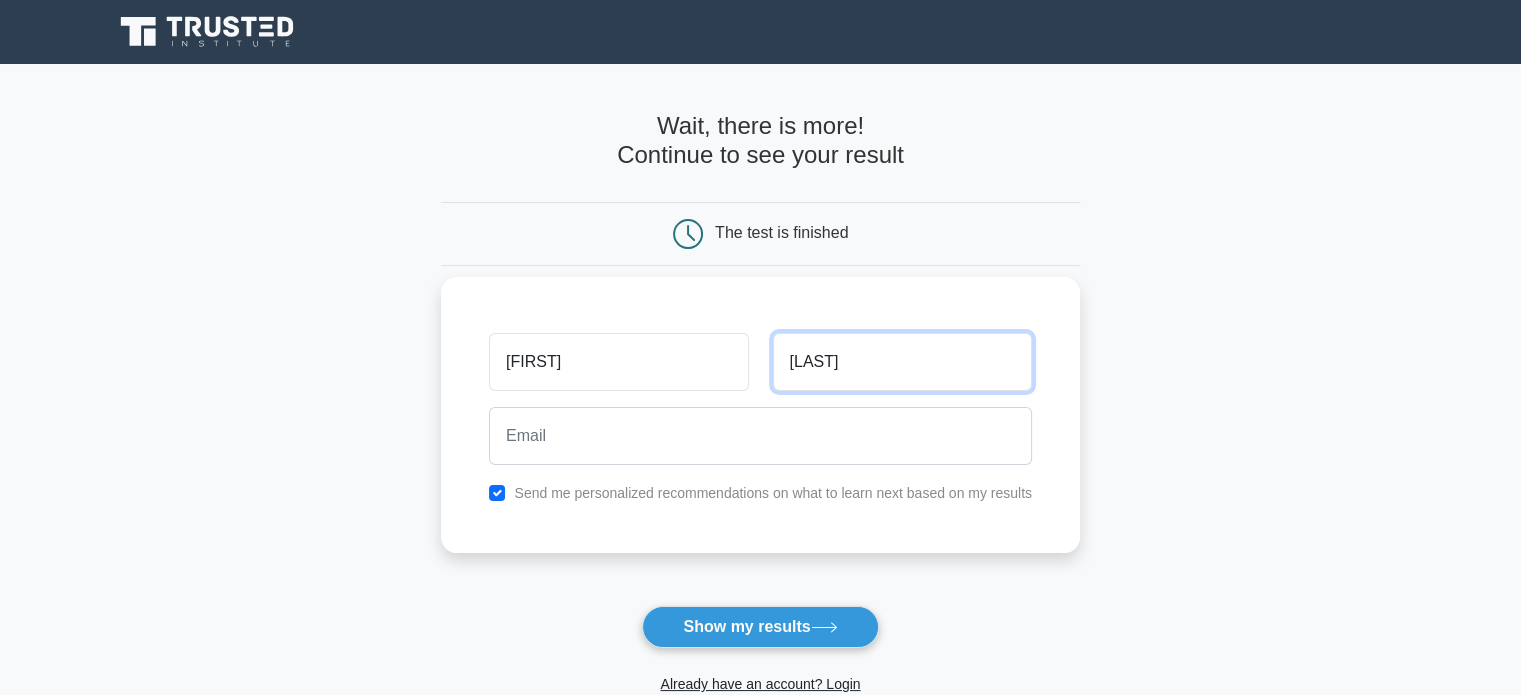 type on "SHAJAN" 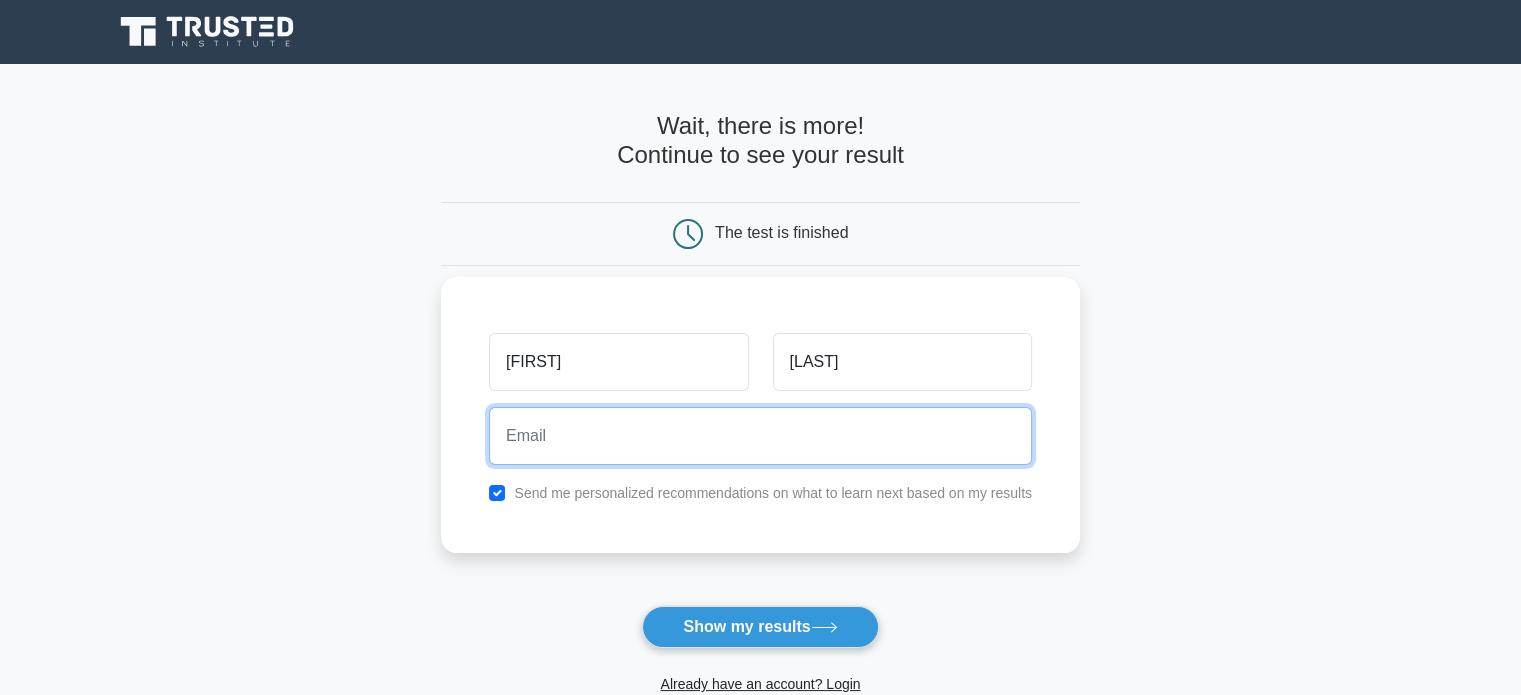 click at bounding box center [760, 436] 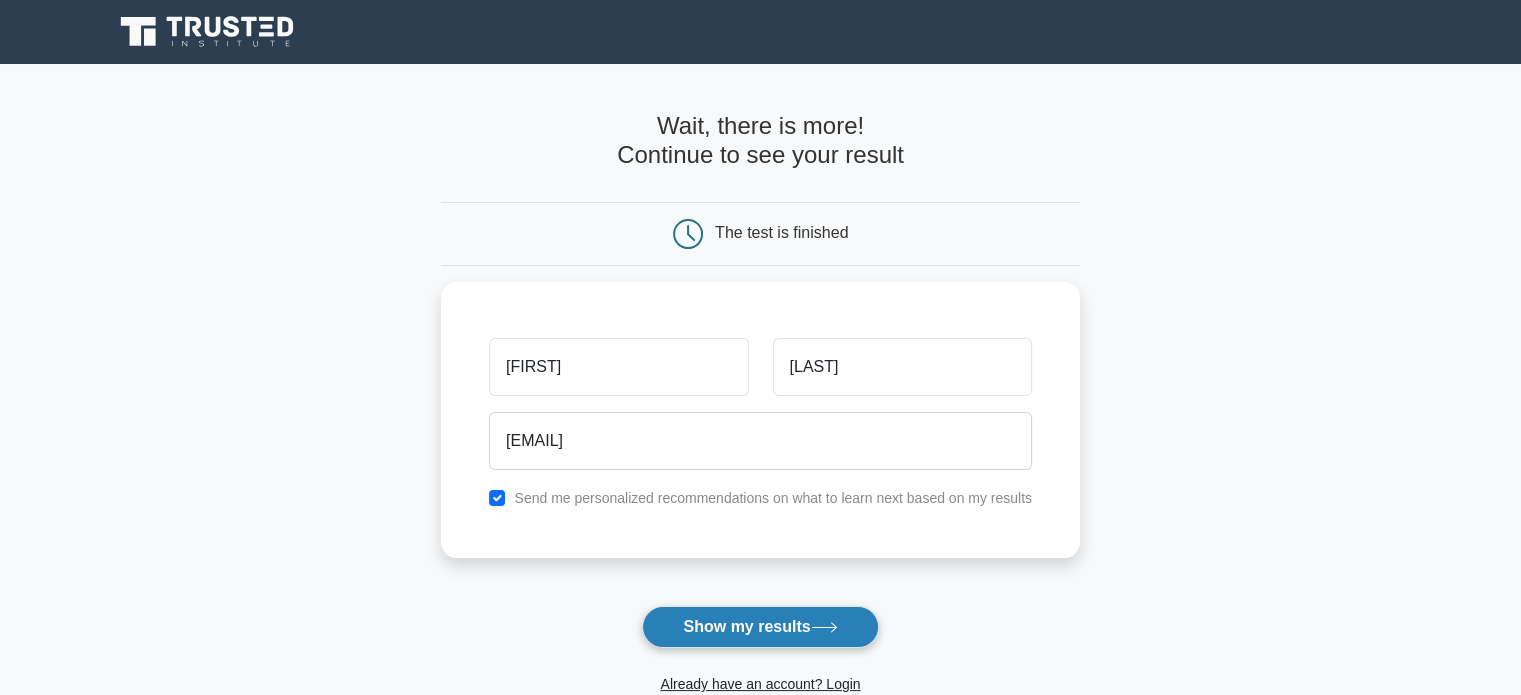 click on "Show my results" at bounding box center [760, 627] 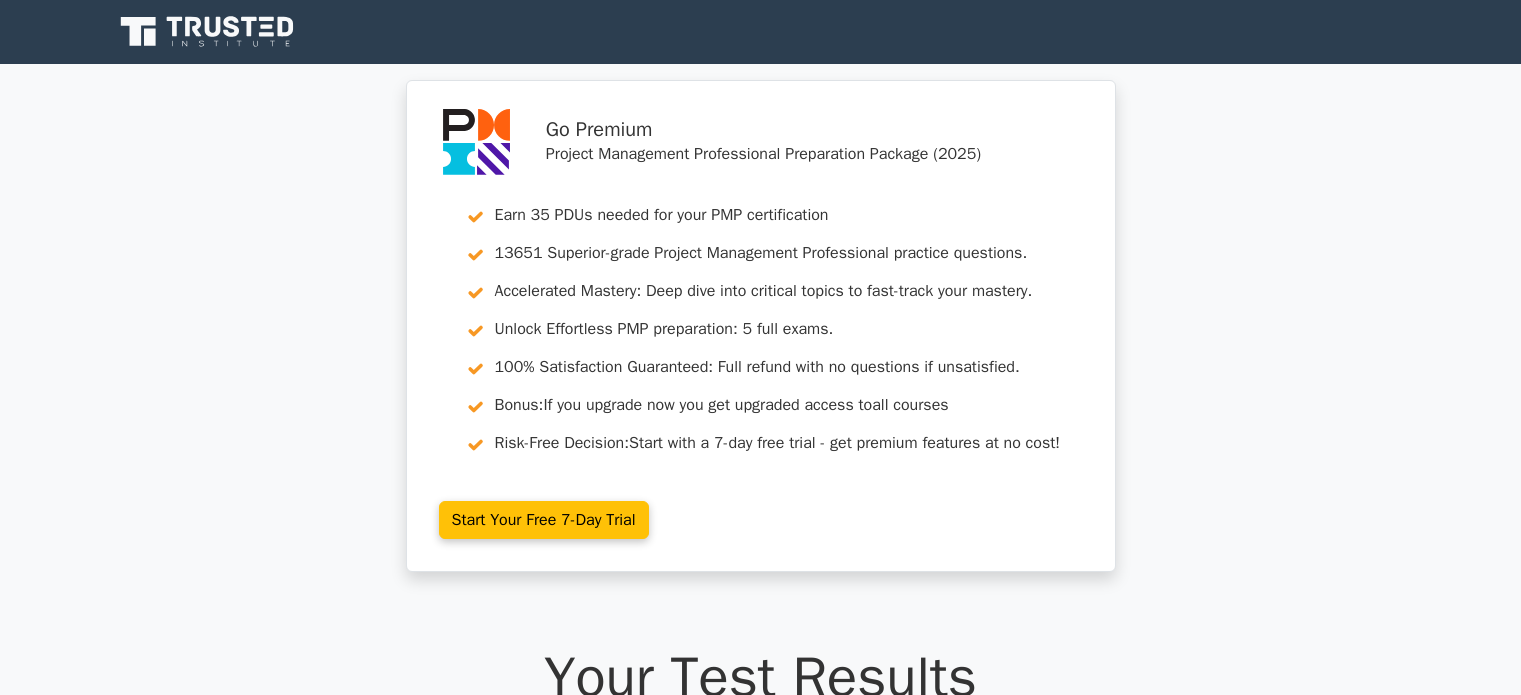 scroll, scrollTop: 0, scrollLeft: 0, axis: both 